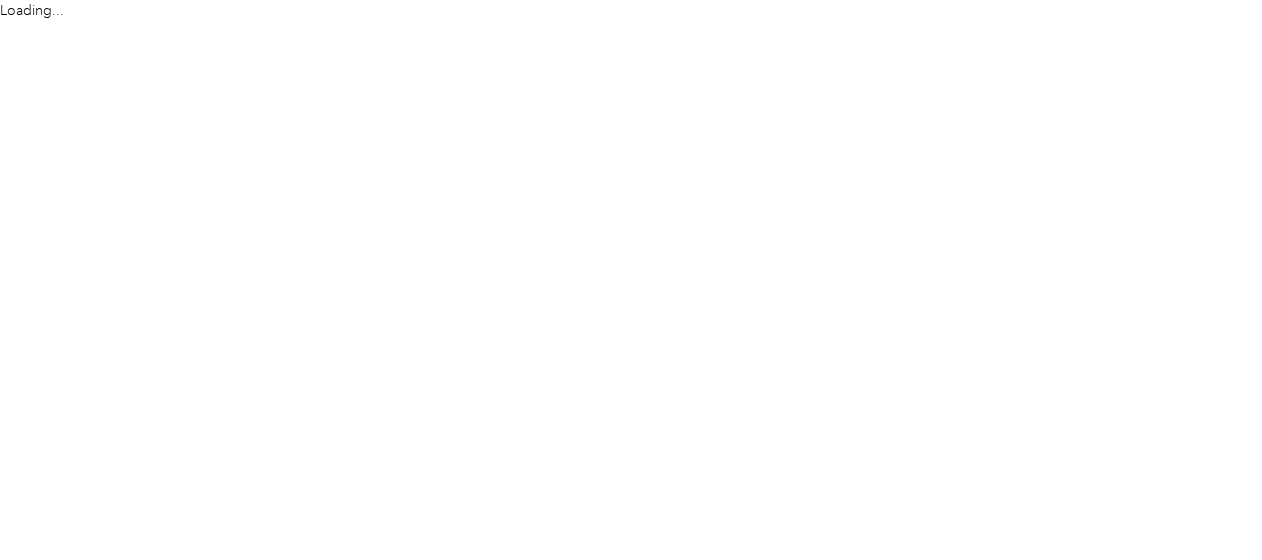 scroll, scrollTop: 0, scrollLeft: 0, axis: both 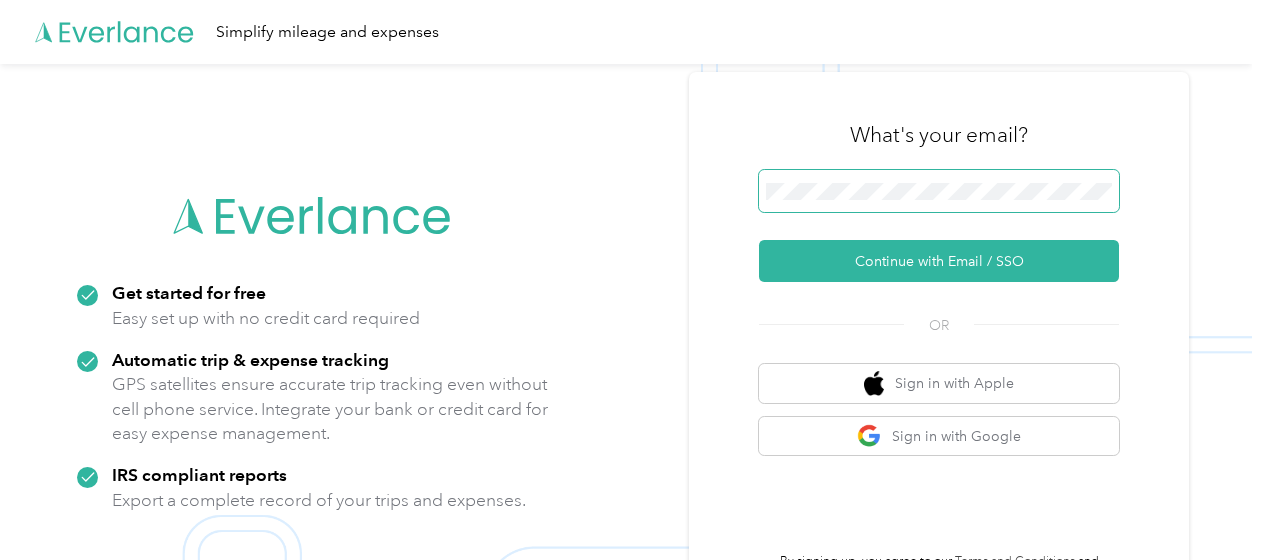 click at bounding box center [939, 191] 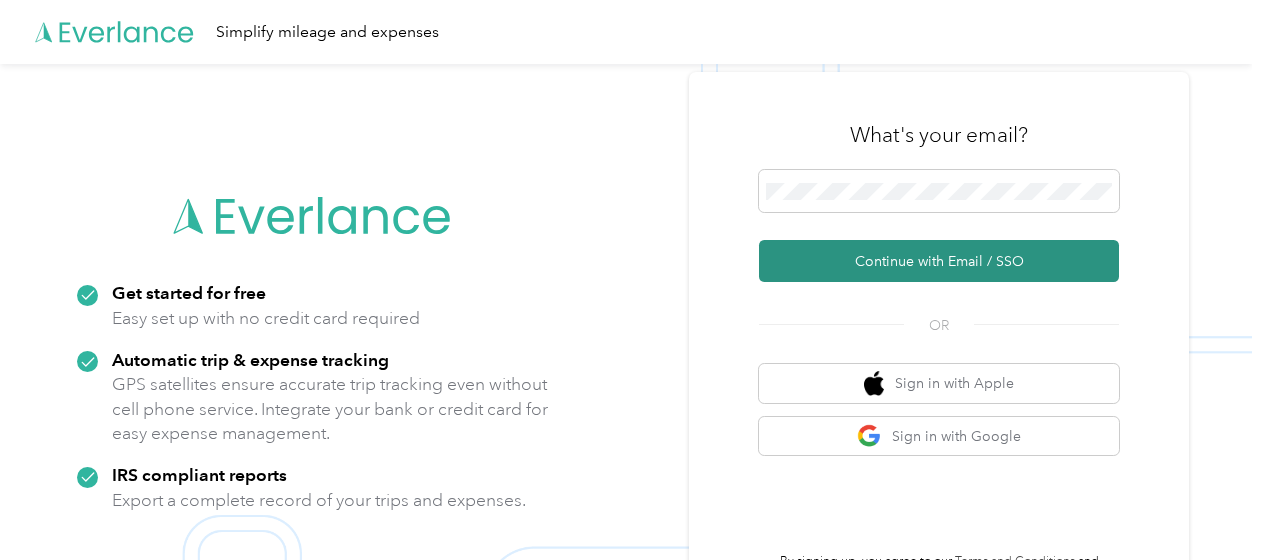 click on "Continue with Email / SSO" at bounding box center (939, 261) 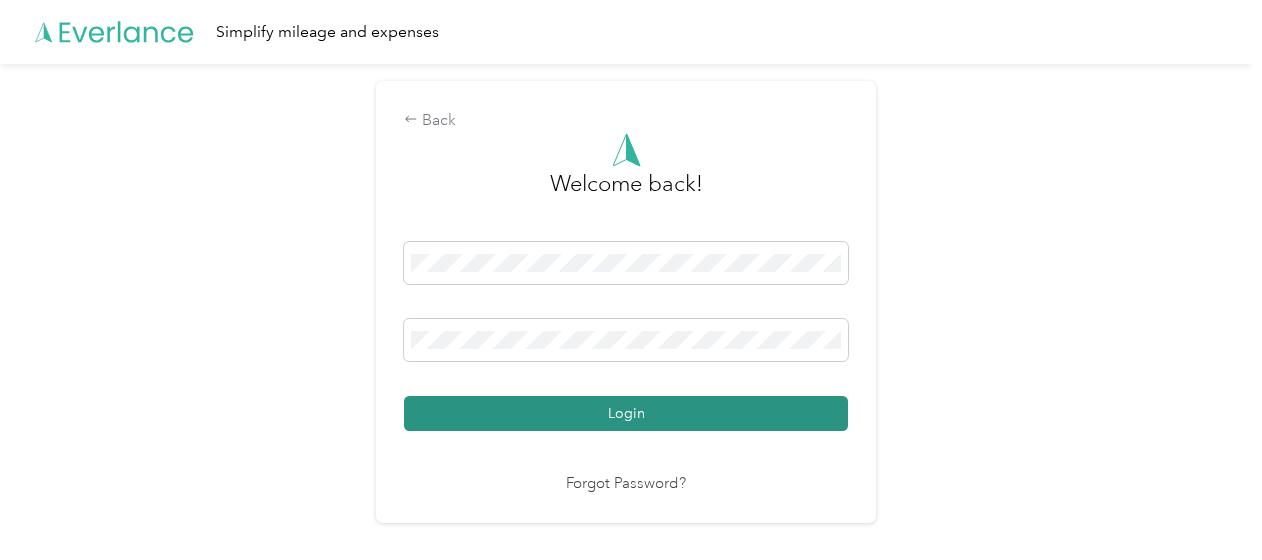 click on "Login" at bounding box center [626, 413] 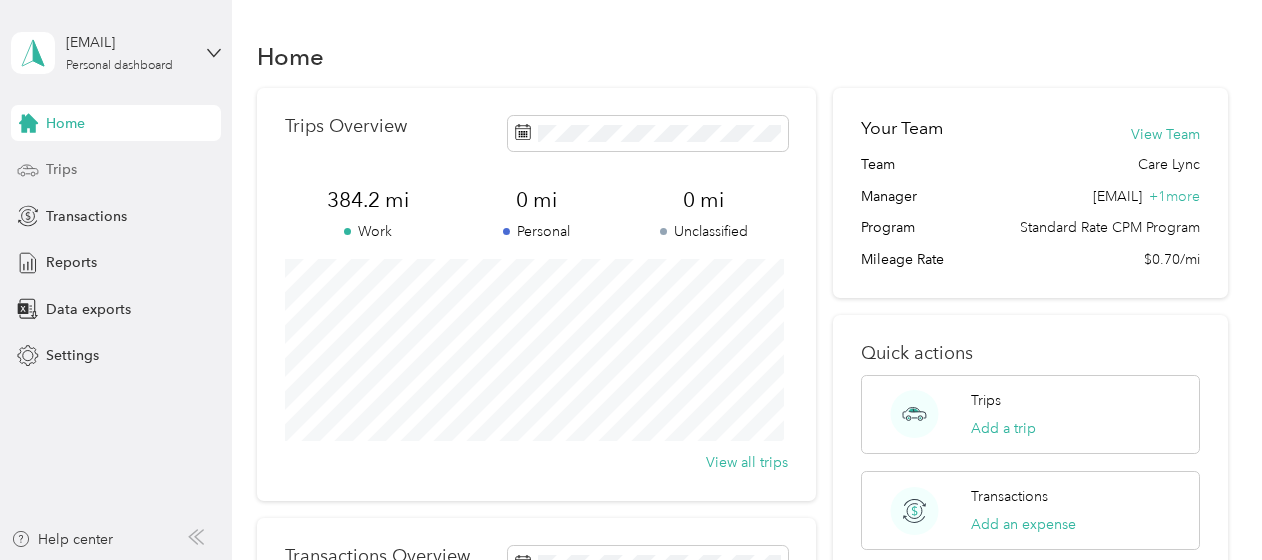 click on "Trips" at bounding box center [116, 170] 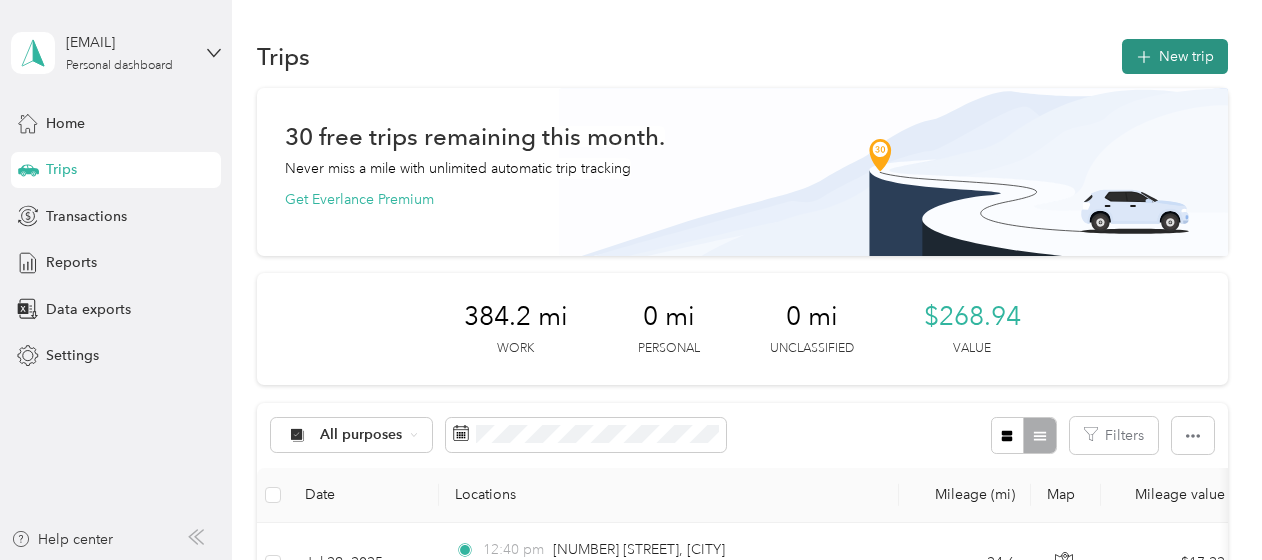 click on "New trip" at bounding box center (1175, 56) 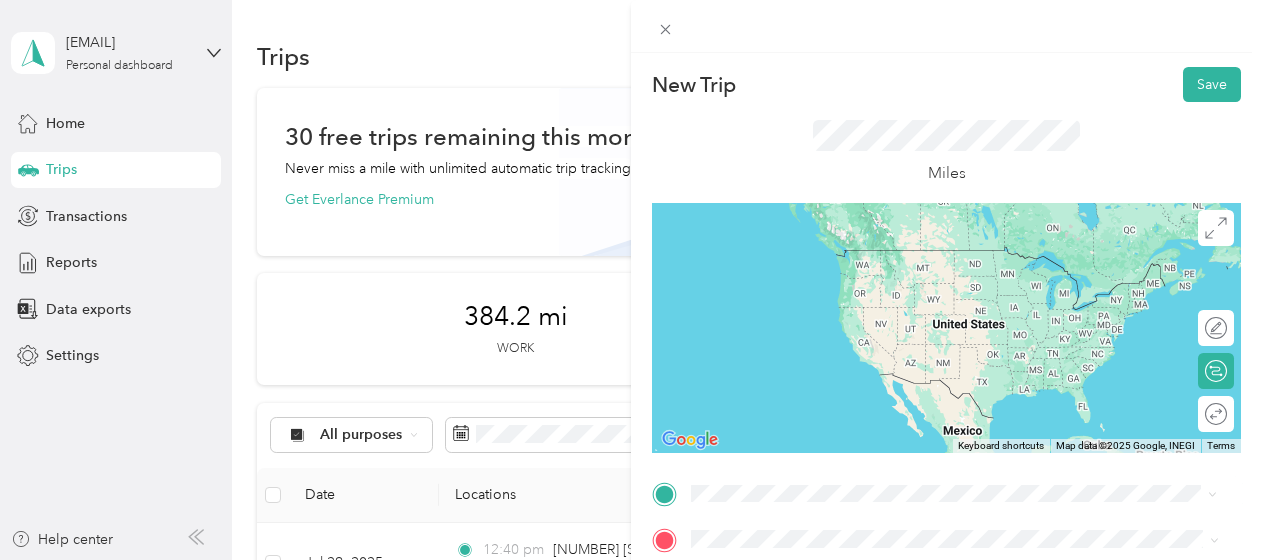 click on "[NUMBER] [STREET]
[CITY], [STATE] [POSTAL_CODE], [COUNTRY]" at bounding box center [955, 259] 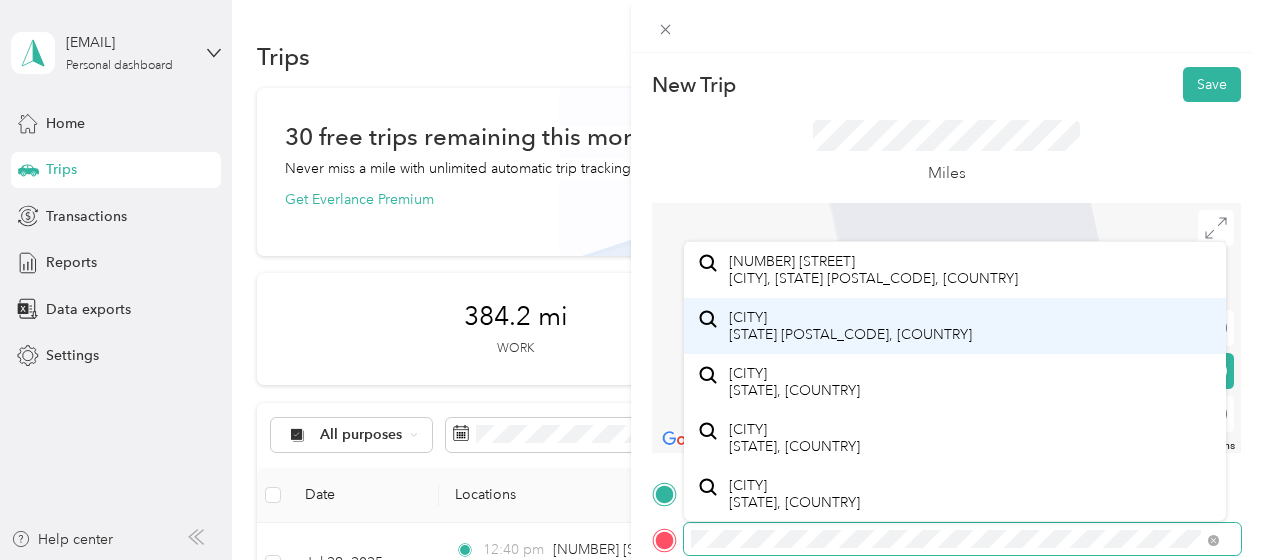 scroll, scrollTop: 0, scrollLeft: 0, axis: both 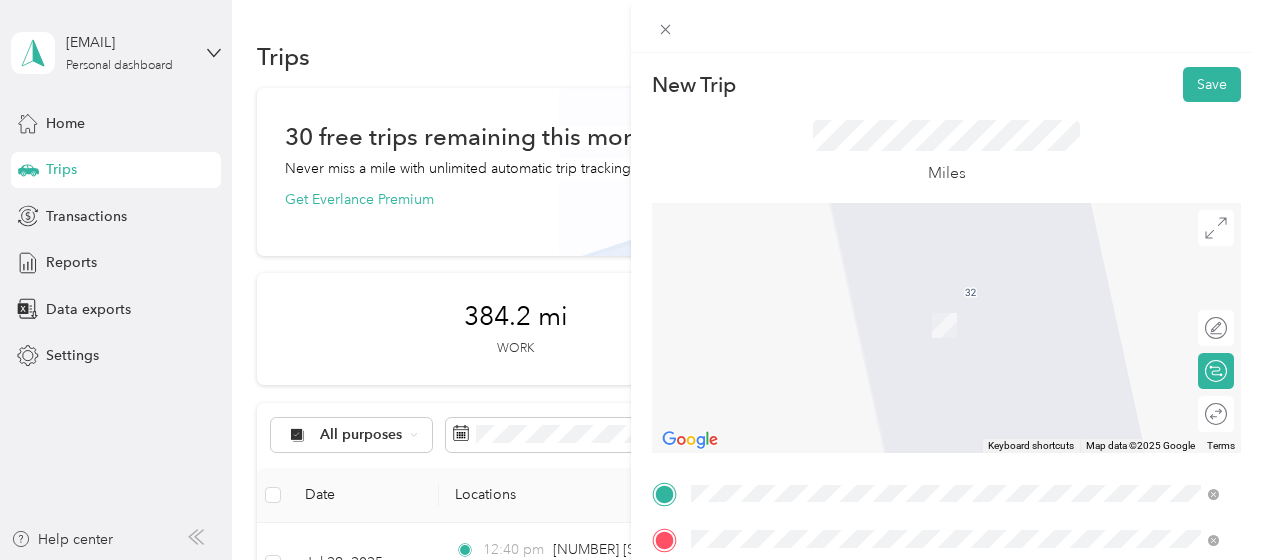 click on "[NUMBER] [STREET]
[CITY], [STATE] [POSTAL_CODE], [COUNTRY]" at bounding box center [873, 304] 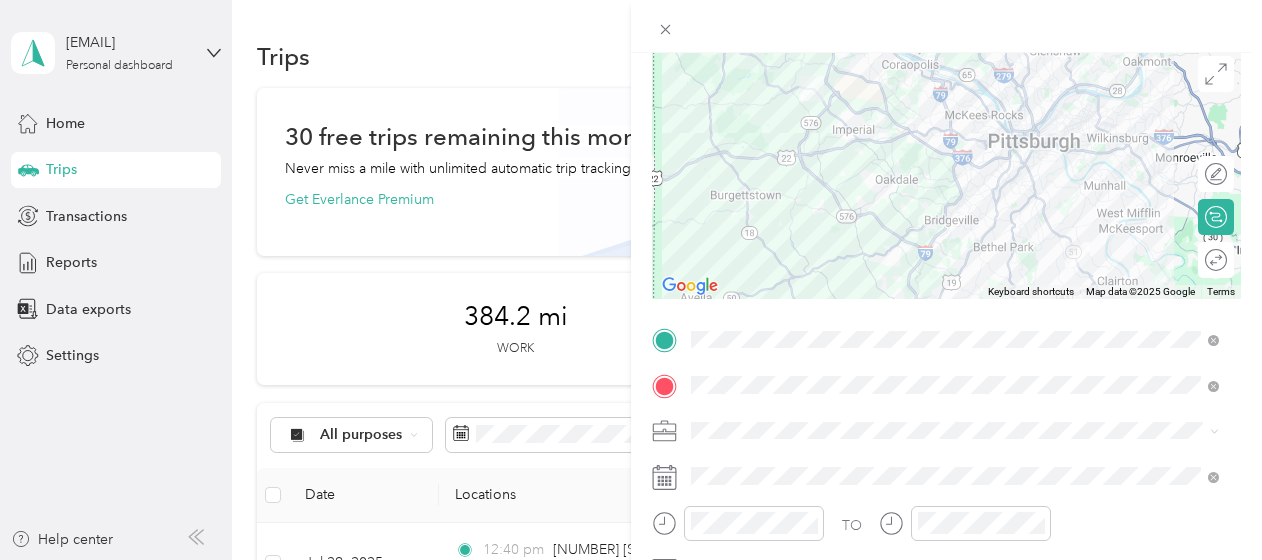 scroll, scrollTop: 200, scrollLeft: 0, axis: vertical 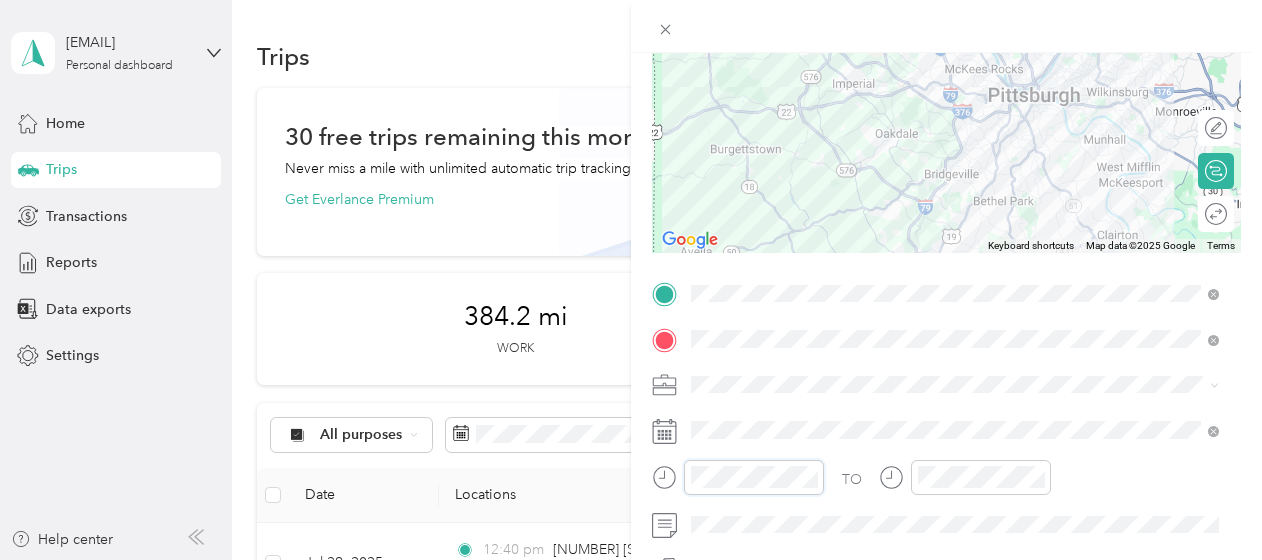 click on "New Trip Save This trip cannot be edited because it is either under review, approved, or paid. Contact your Team Manager to edit it. Miles To navigate the map with touch gestures double-tap and hold your finger on the map, then drag the map. ← Move left → Move right ↑ Move up ↓ Move down + Zoom in - Zoom out Home Jump left by 75% End Jump right by 75% Page Up Jump up by 75% Page Down Jump down by 75% Keyboard shortcuts Map Data Map data ©2025 Google Map data ©2025 Google 5 km  Click to toggle between metric and imperial units Terms Report a map error Edit route Calculate route Round trip TO Add photo" at bounding box center [946, 314] 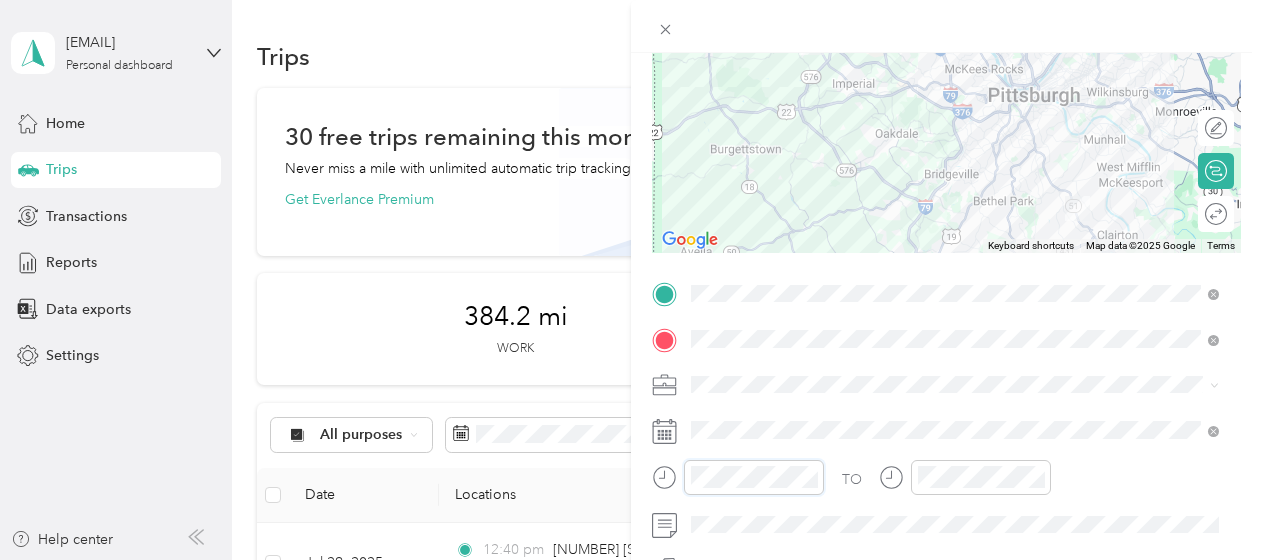 click on "New Trip Save This trip cannot be edited because it is either under review, approved, or paid. Contact your Team Manager to edit it. Miles To navigate the map with touch gestures double-tap and hold your finger on the map, then drag the map. ← Move left → Move right ↑ Move up ↓ Move down + Zoom in - Zoom out Home Jump left by 75% End Jump right by 75% Page Up Jump up by 75% Page Down Jump down by 75% Keyboard shortcuts Map Data Map data ©2025 Google Map data ©2025 Google 5 km  Click to toggle between metric and imperial units Terms Report a map error Edit route Calculate route Round trip TO Add photo" at bounding box center (946, 314) 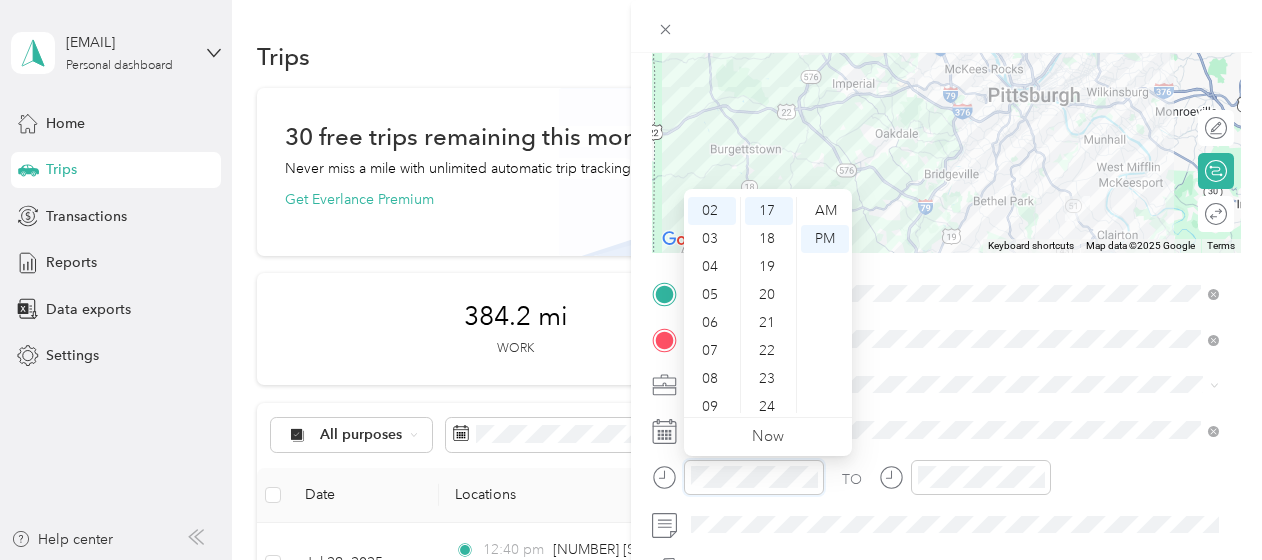 scroll, scrollTop: 120, scrollLeft: 0, axis: vertical 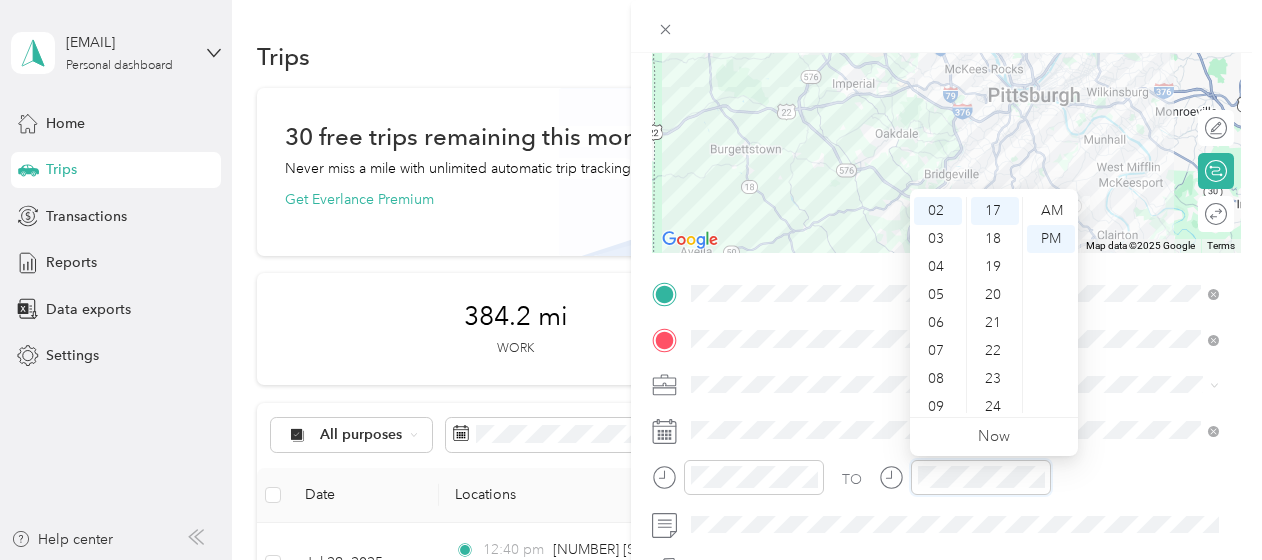 click at bounding box center (965, 477) 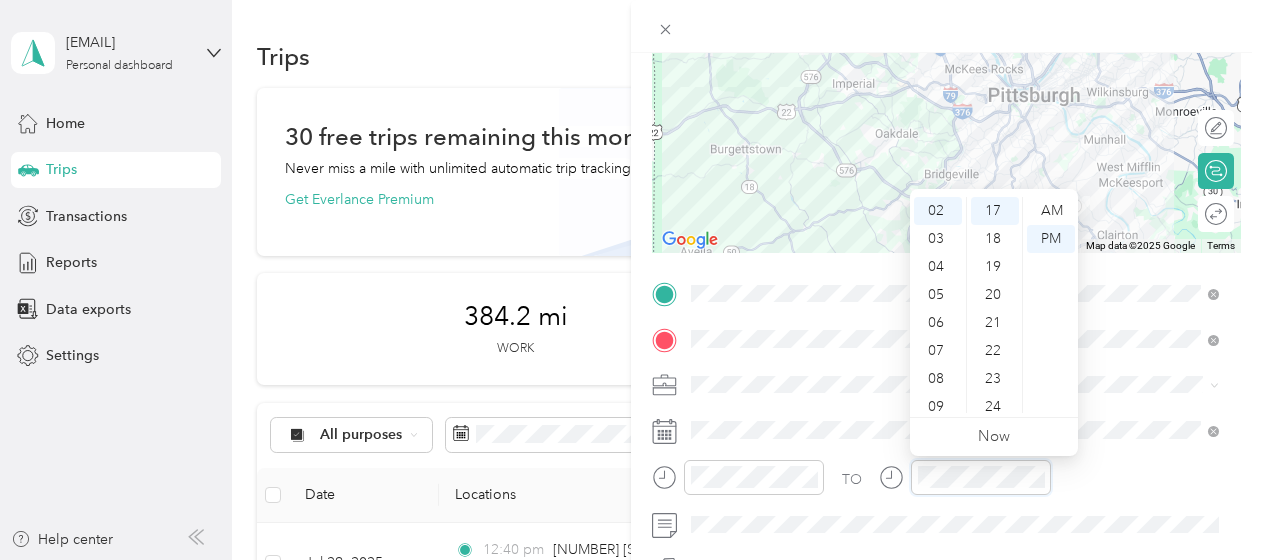 scroll, scrollTop: 120, scrollLeft: 0, axis: vertical 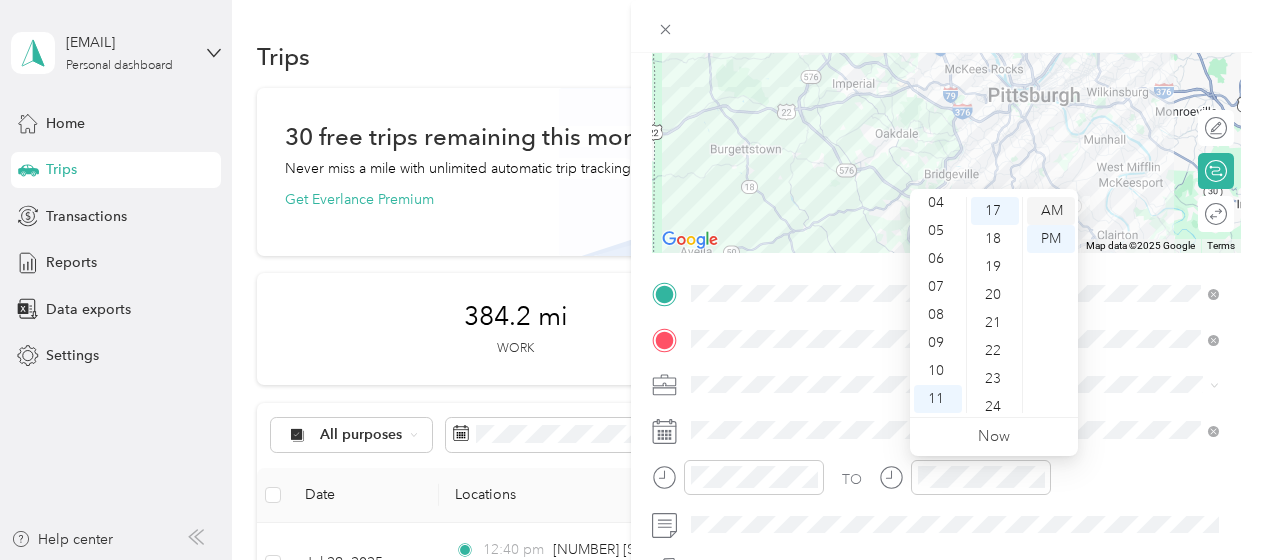 click on "AM" at bounding box center (1051, 211) 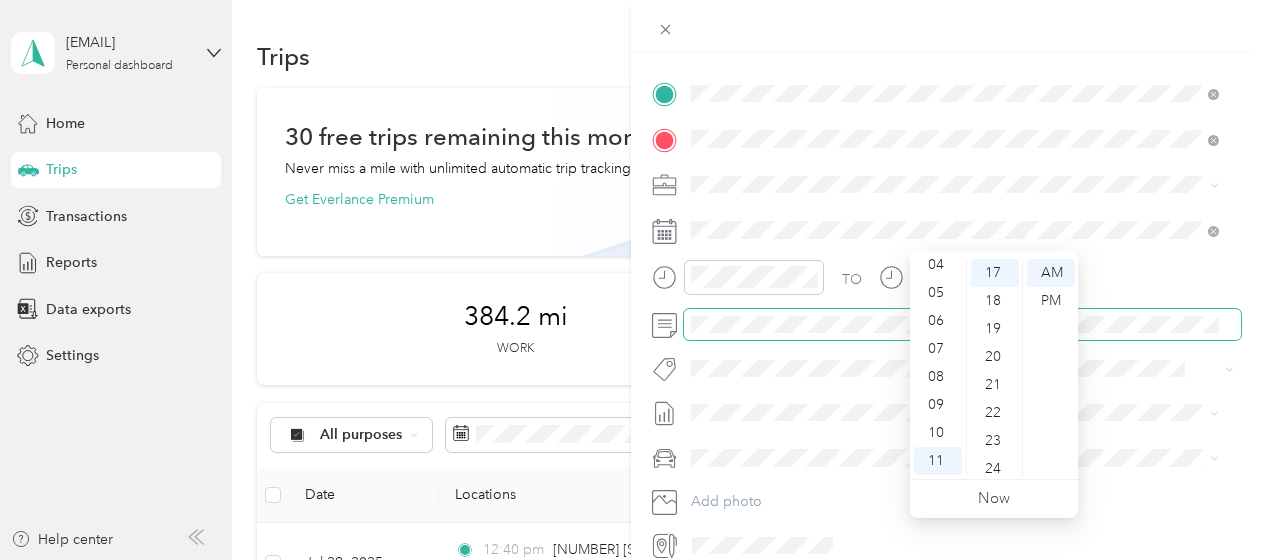 scroll, scrollTop: 489, scrollLeft: 0, axis: vertical 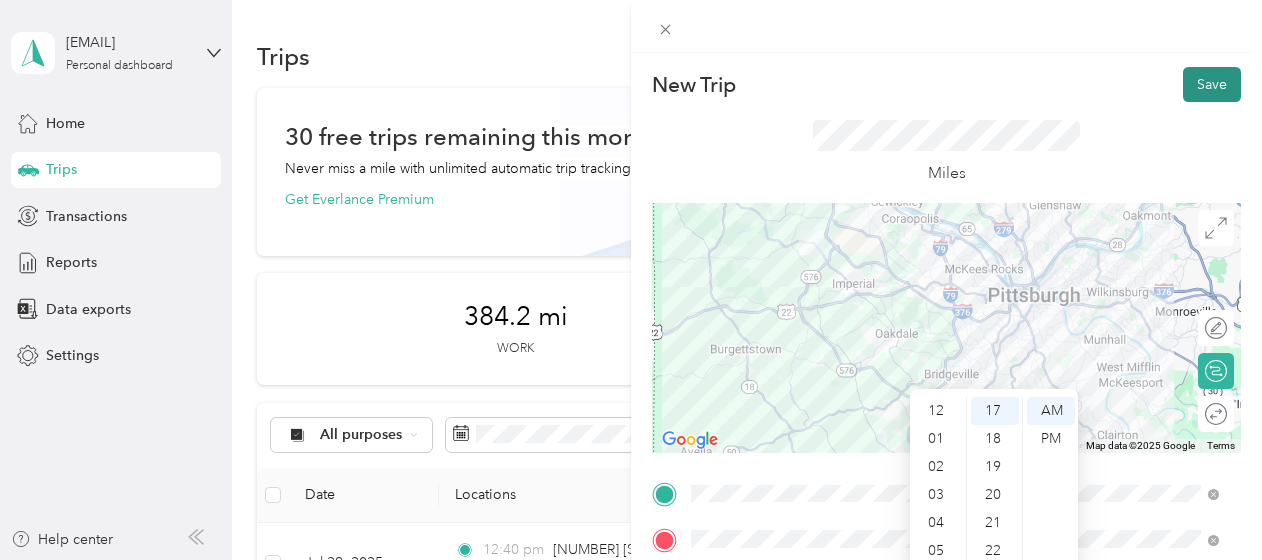 click on "Save" at bounding box center [1212, 84] 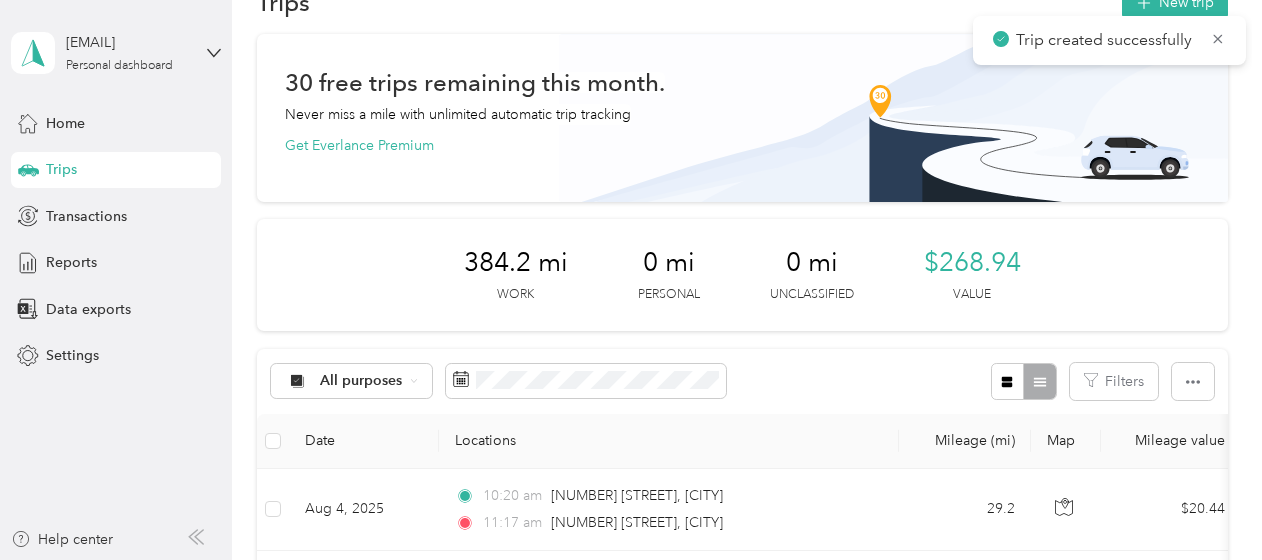 scroll, scrollTop: 100, scrollLeft: 0, axis: vertical 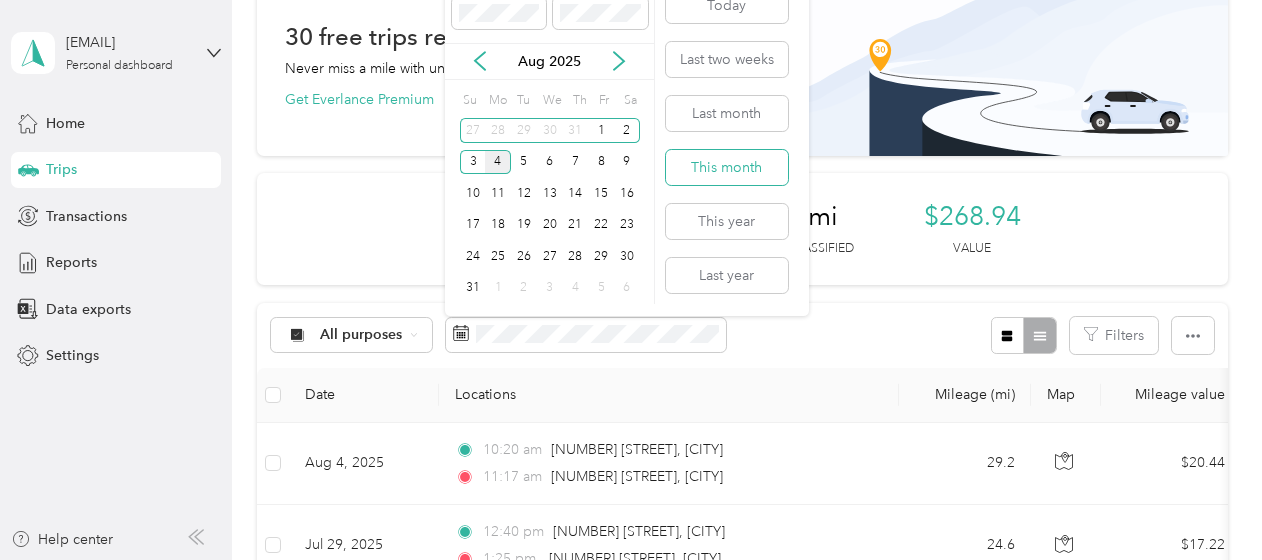 click on "This month" at bounding box center [727, 167] 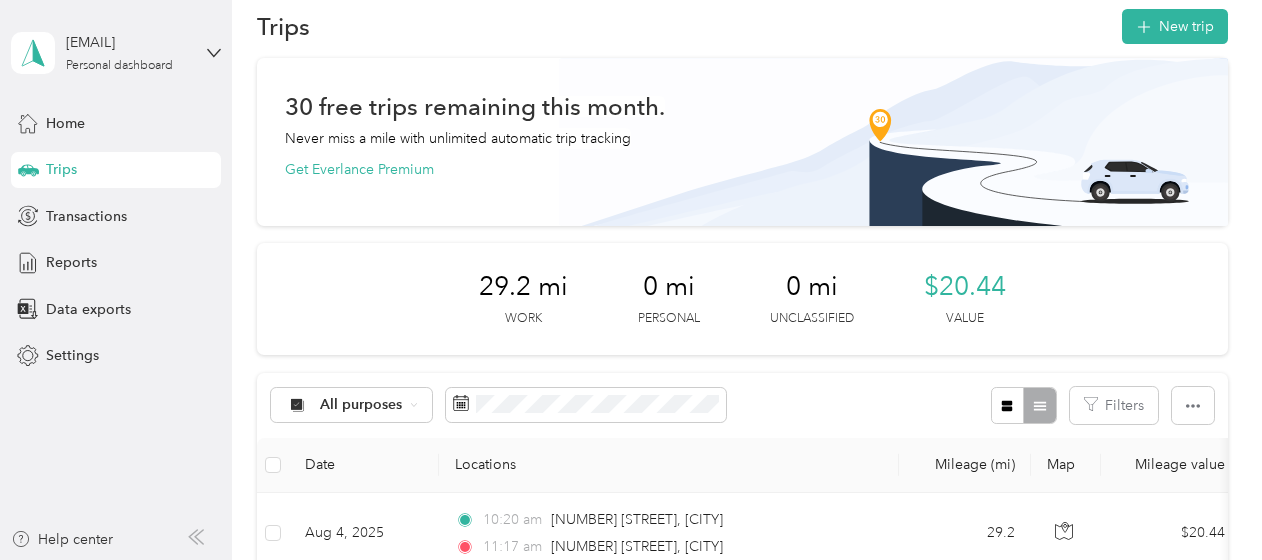 scroll, scrollTop: 0, scrollLeft: 0, axis: both 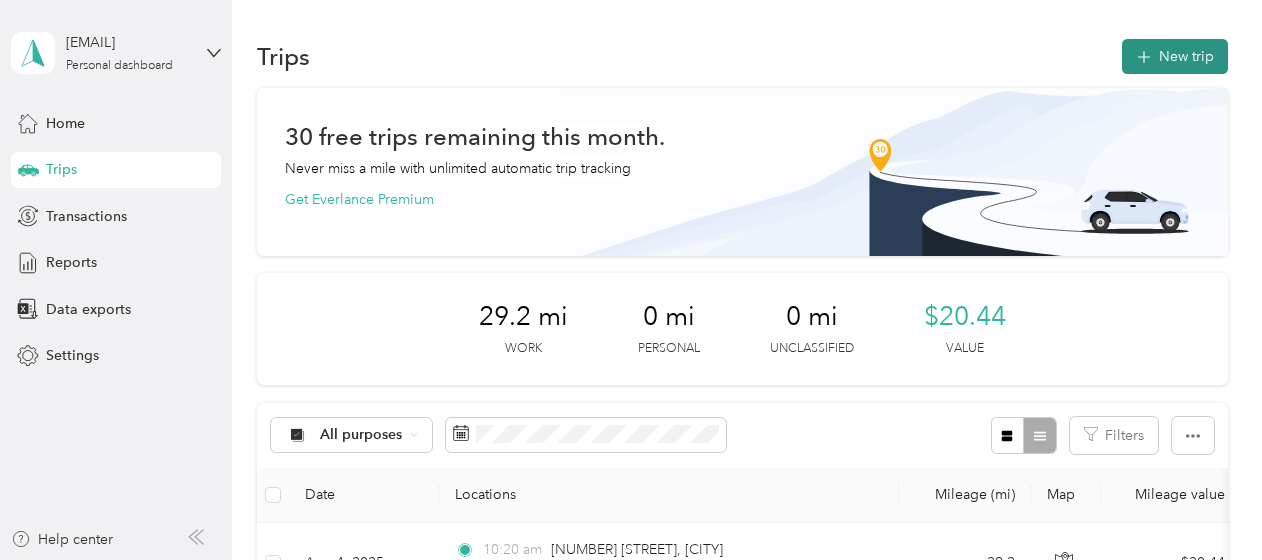 click on "New trip" at bounding box center (1175, 56) 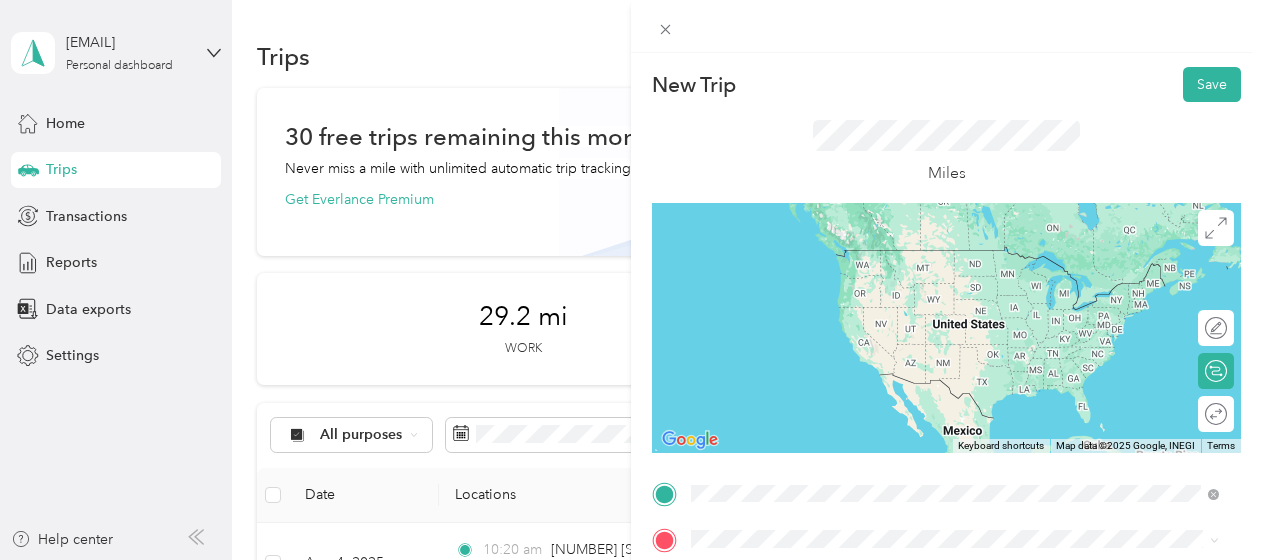 click on "[NUMBER] [STREET]
[CITY], [STATE] [POSTAL_CODE], [COUNTRY]" at bounding box center (873, 258) 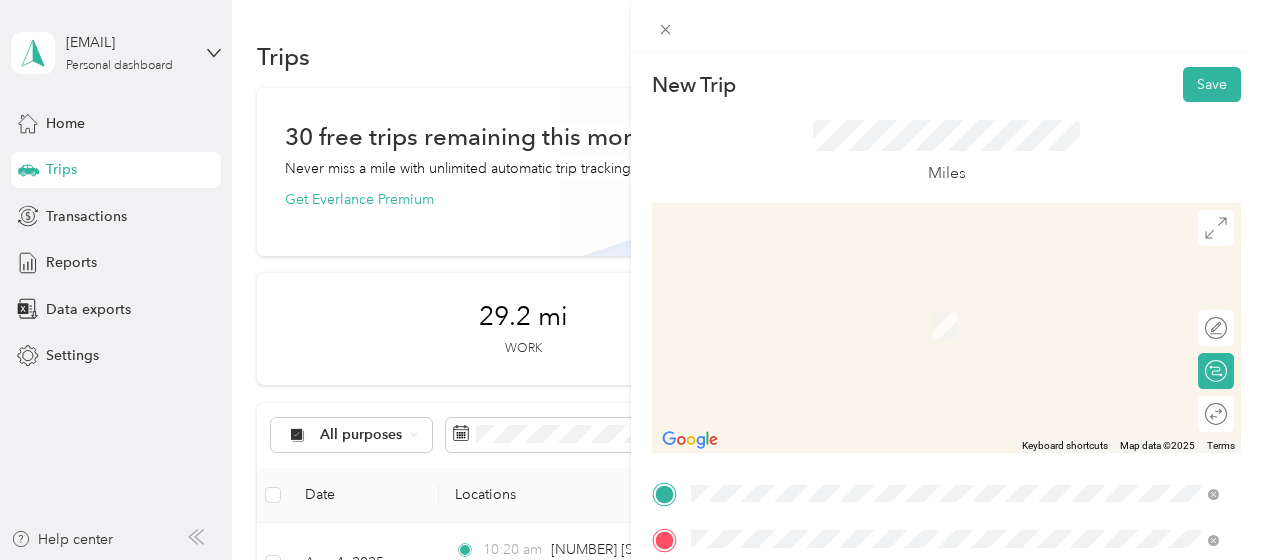 click on "[NUMBER] [STREET]
[CITY], [STATE] [POSTAL_CODE], [COUNTRY]" at bounding box center (873, 304) 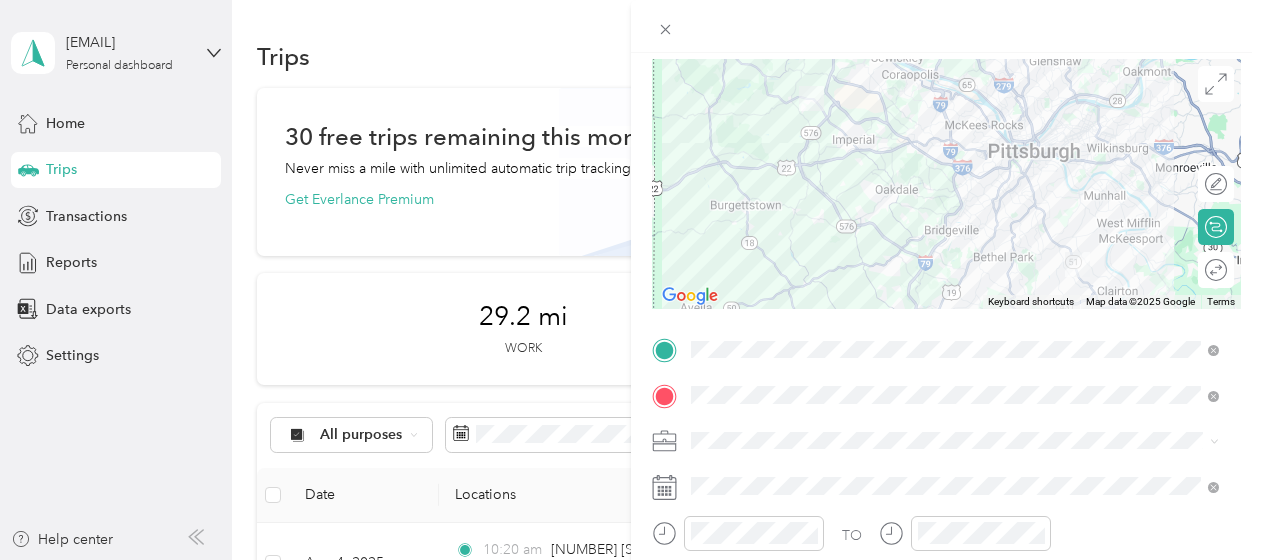 scroll, scrollTop: 200, scrollLeft: 0, axis: vertical 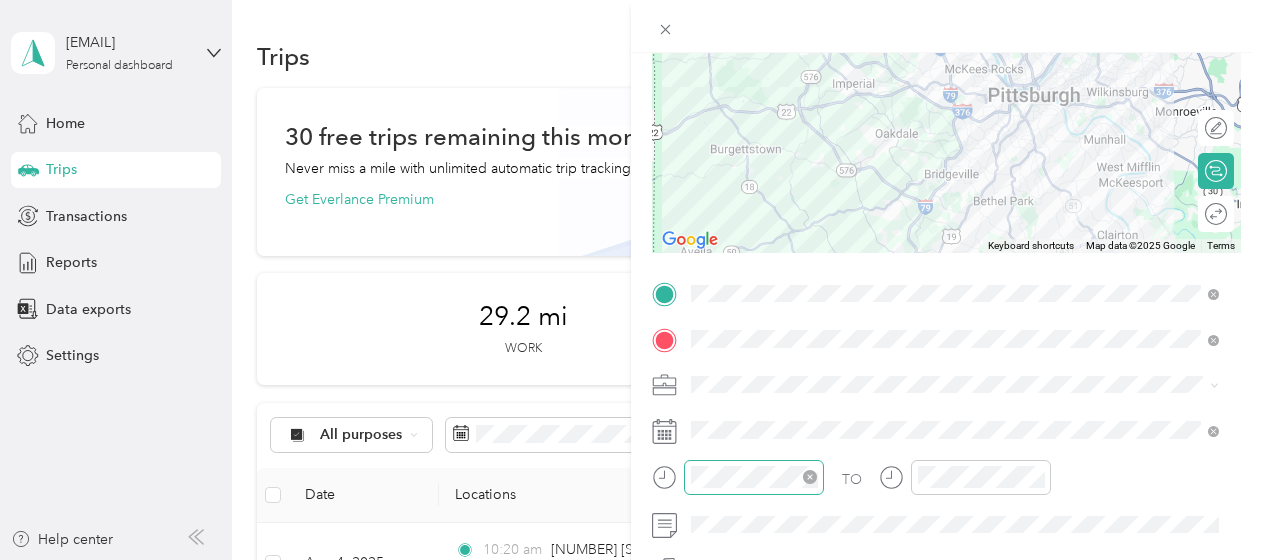 click at bounding box center [754, 477] 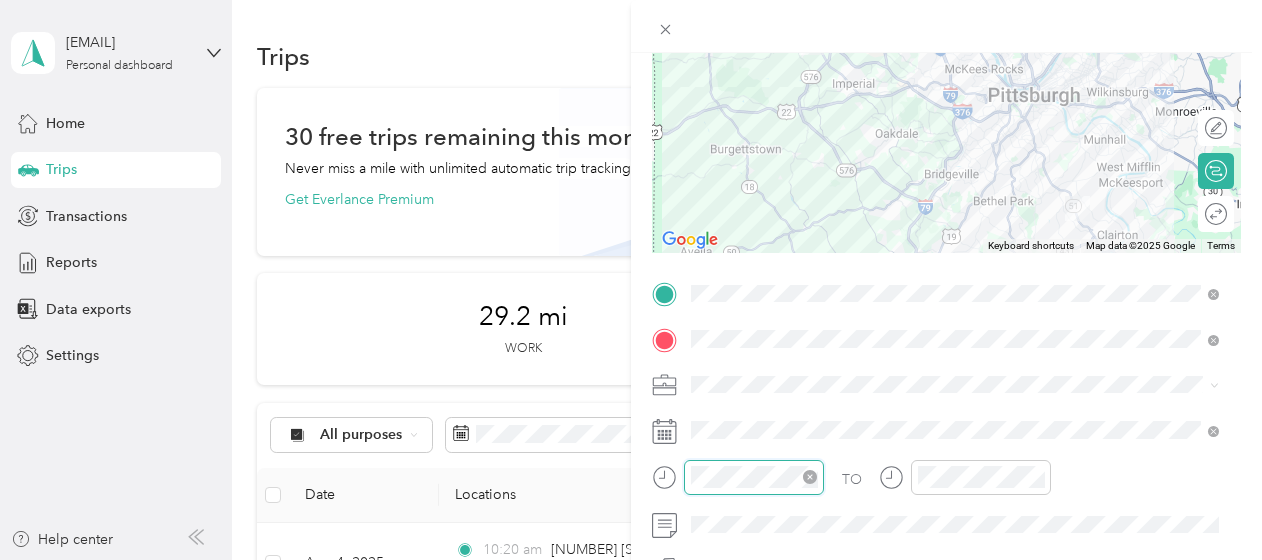 scroll, scrollTop: 56, scrollLeft: 0, axis: vertical 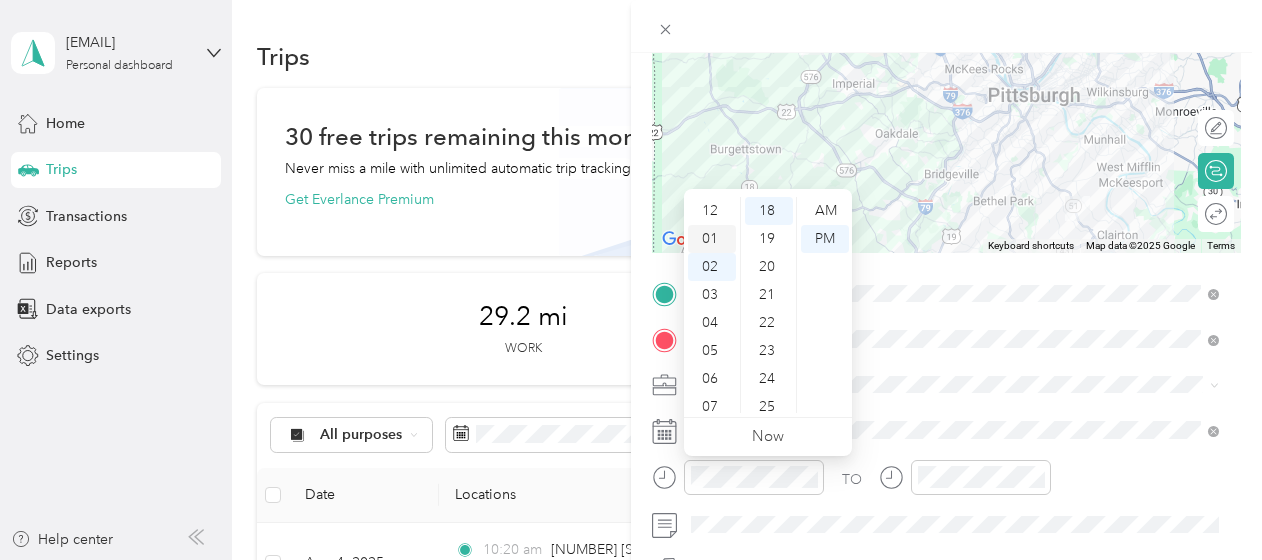 click on "01" at bounding box center [712, 239] 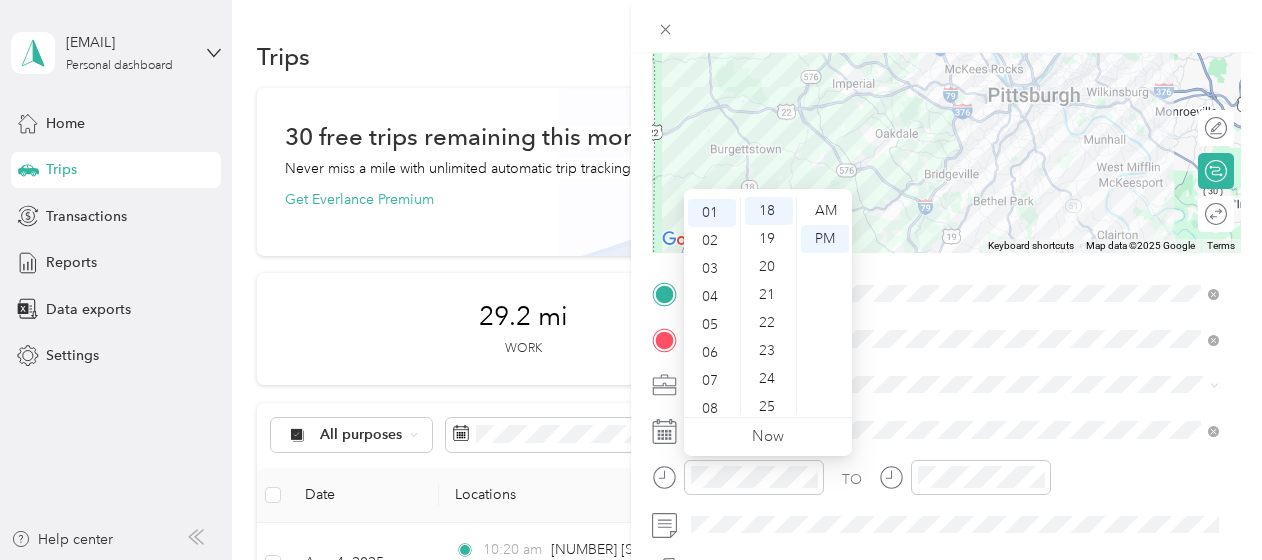 scroll, scrollTop: 28, scrollLeft: 0, axis: vertical 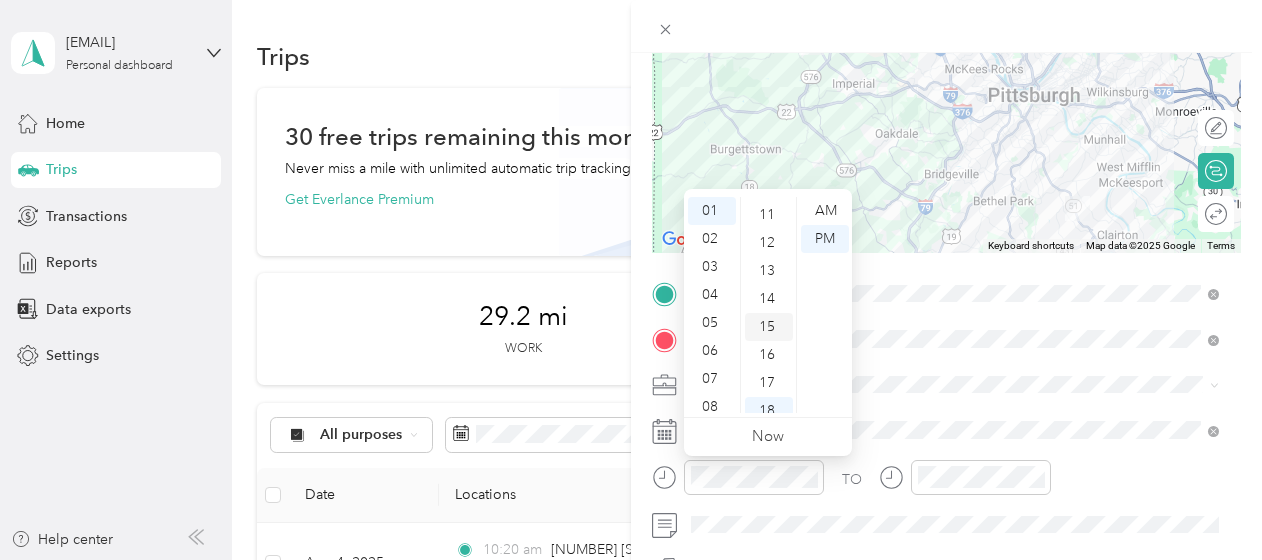 click on "15" at bounding box center [769, 327] 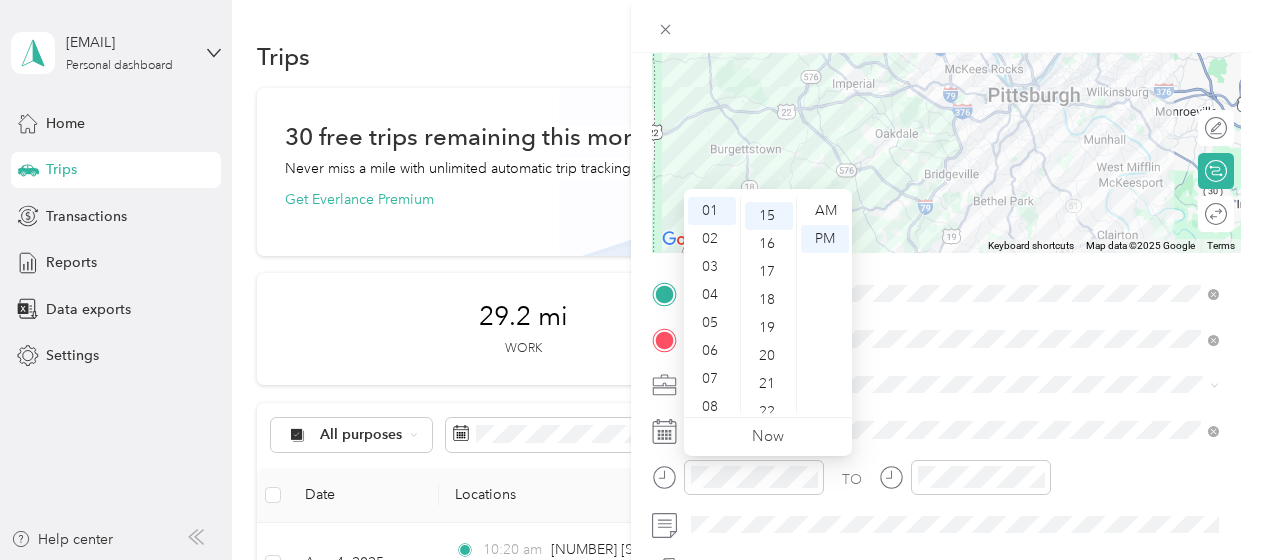 scroll, scrollTop: 420, scrollLeft: 0, axis: vertical 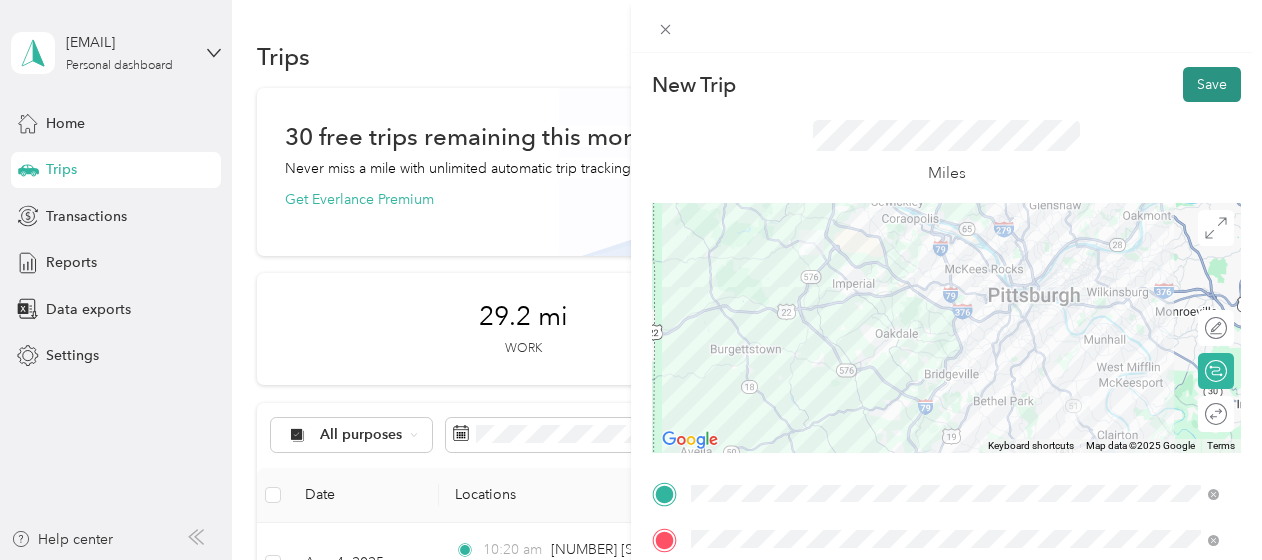 click on "Save" at bounding box center (1212, 84) 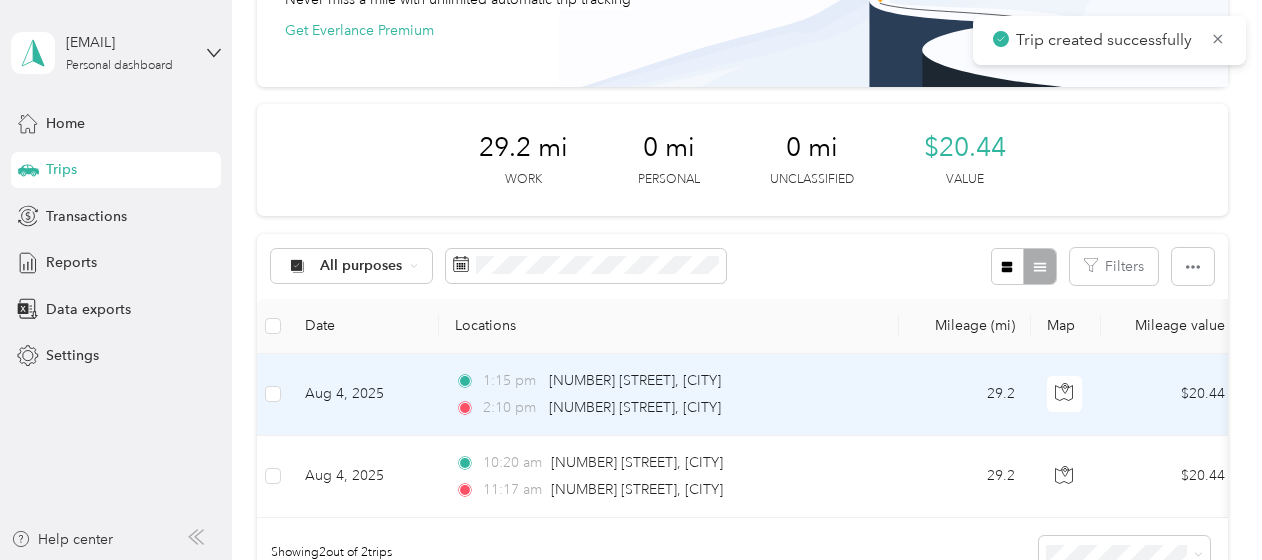 scroll, scrollTop: 200, scrollLeft: 0, axis: vertical 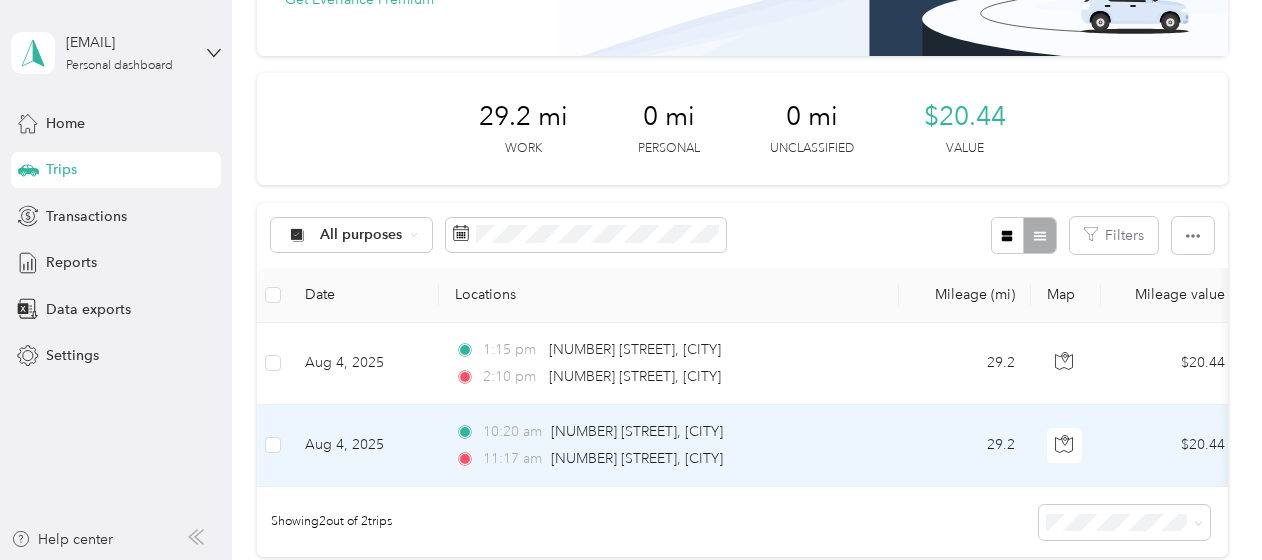 click on "11:17 am" at bounding box center [512, 459] 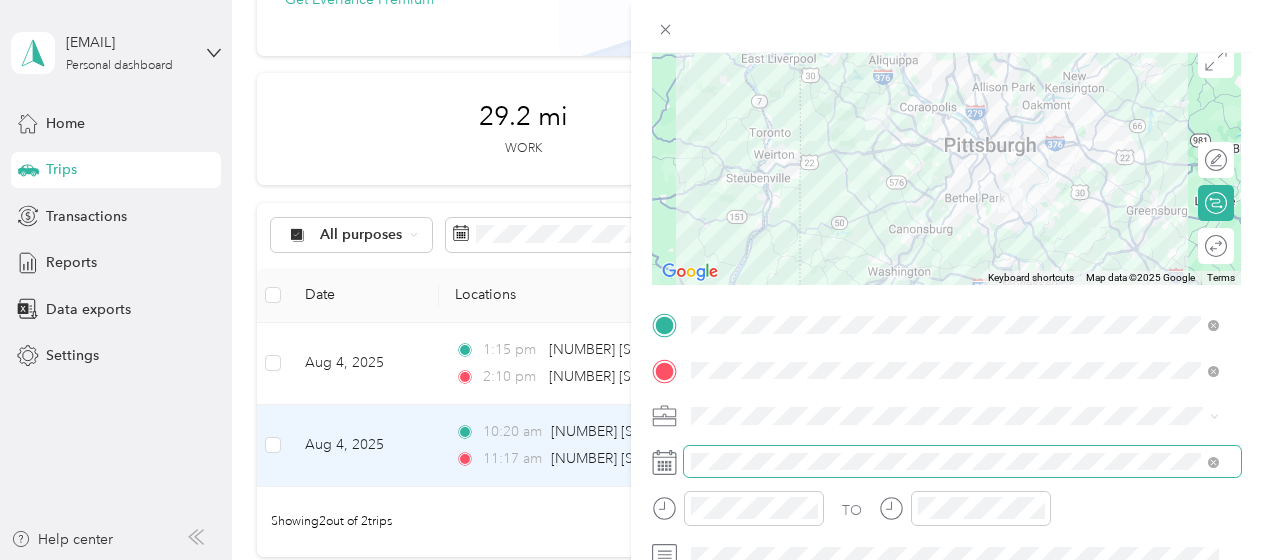 scroll, scrollTop: 200, scrollLeft: 0, axis: vertical 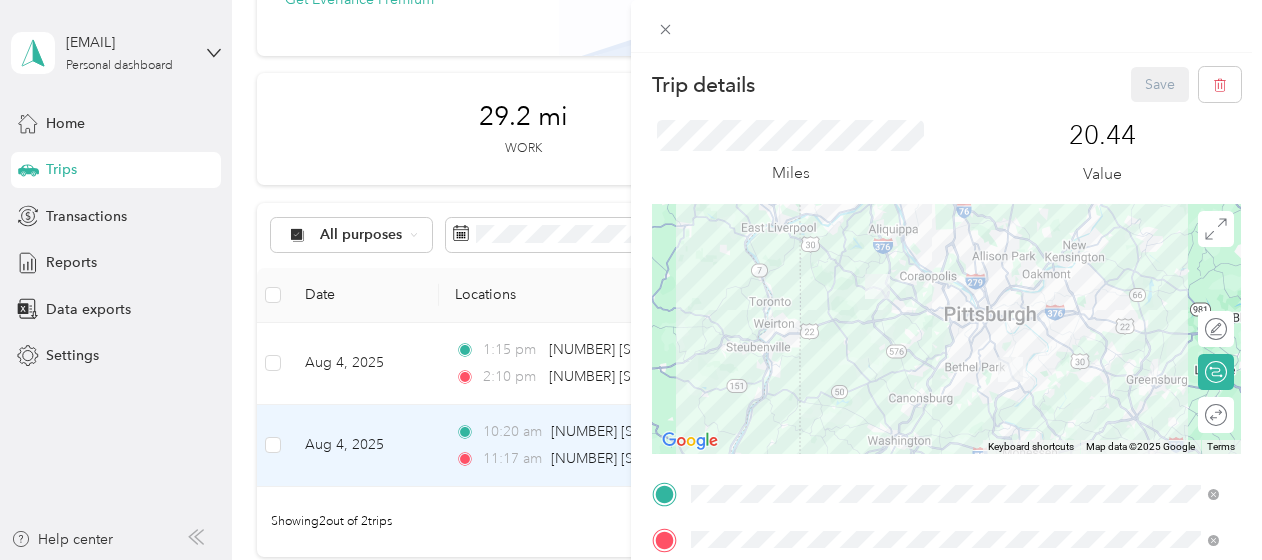 click on "Trip details Save" at bounding box center [946, 84] 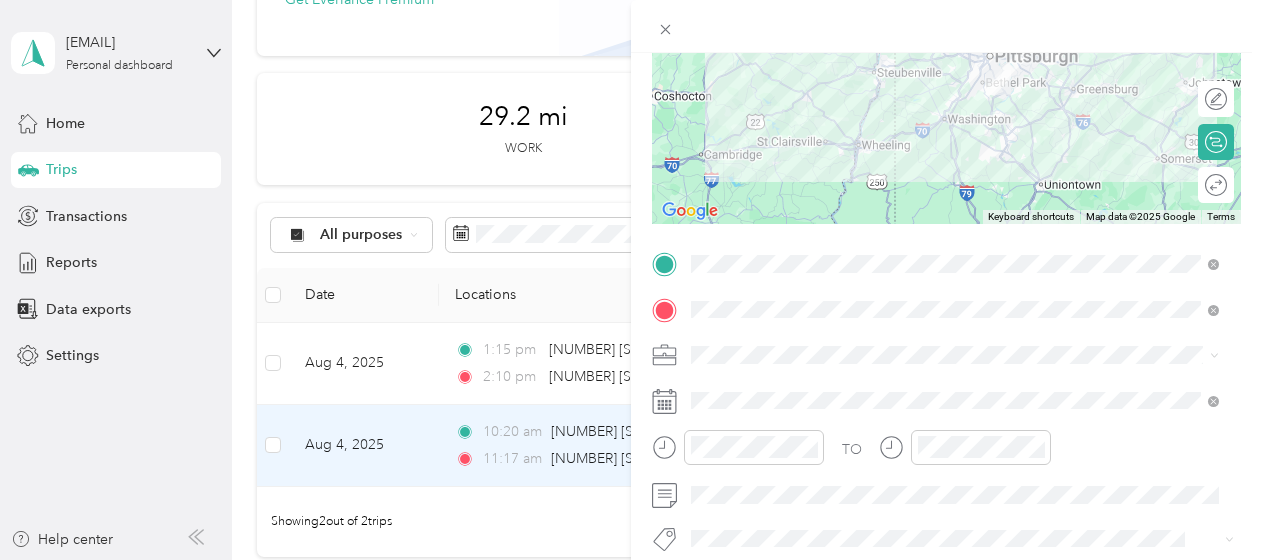 scroll, scrollTop: 300, scrollLeft: 0, axis: vertical 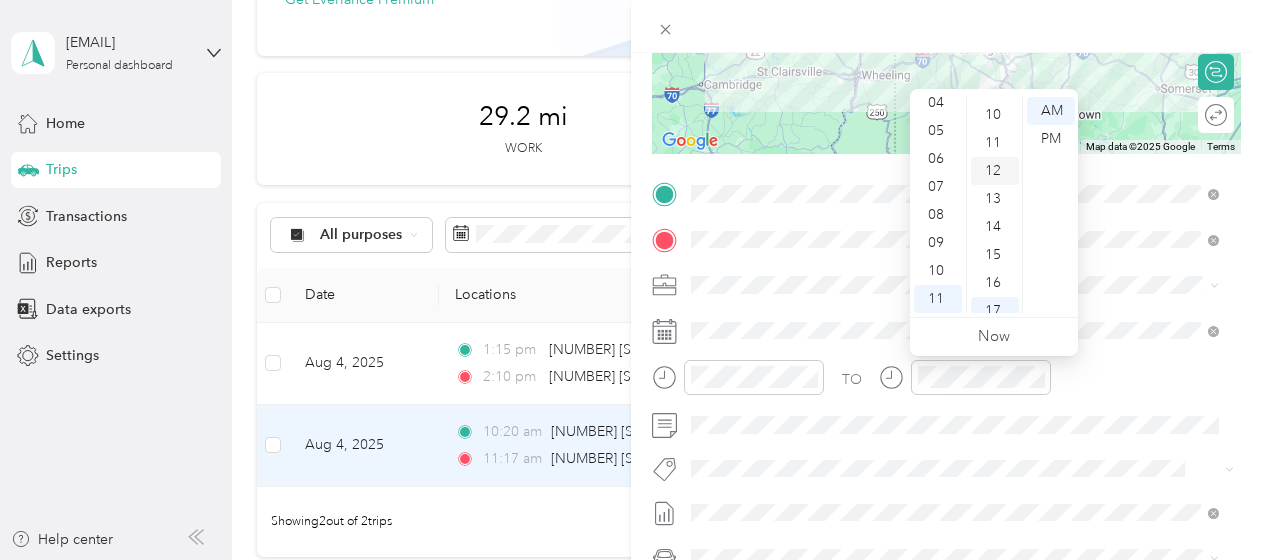 click on "12" at bounding box center [995, 171] 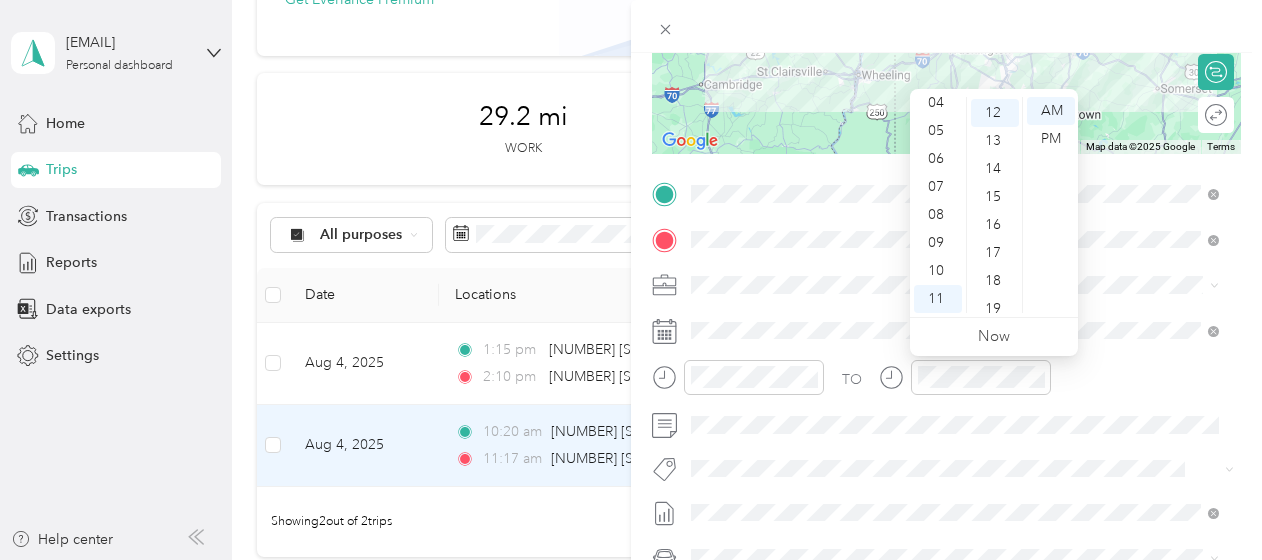 scroll, scrollTop: 336, scrollLeft: 0, axis: vertical 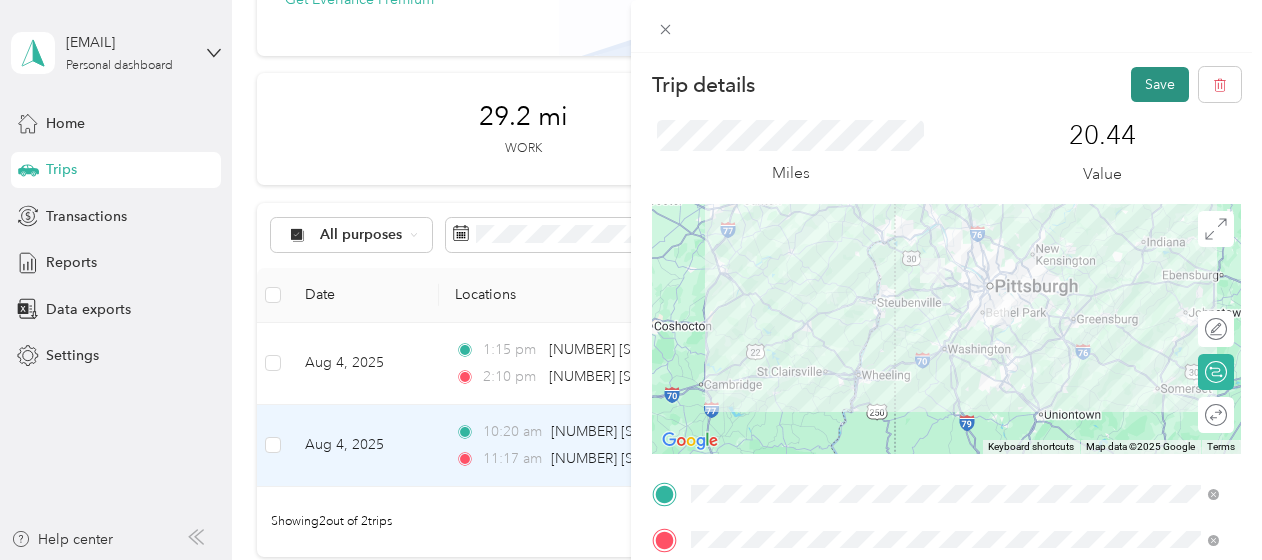 click on "Save" at bounding box center [1160, 84] 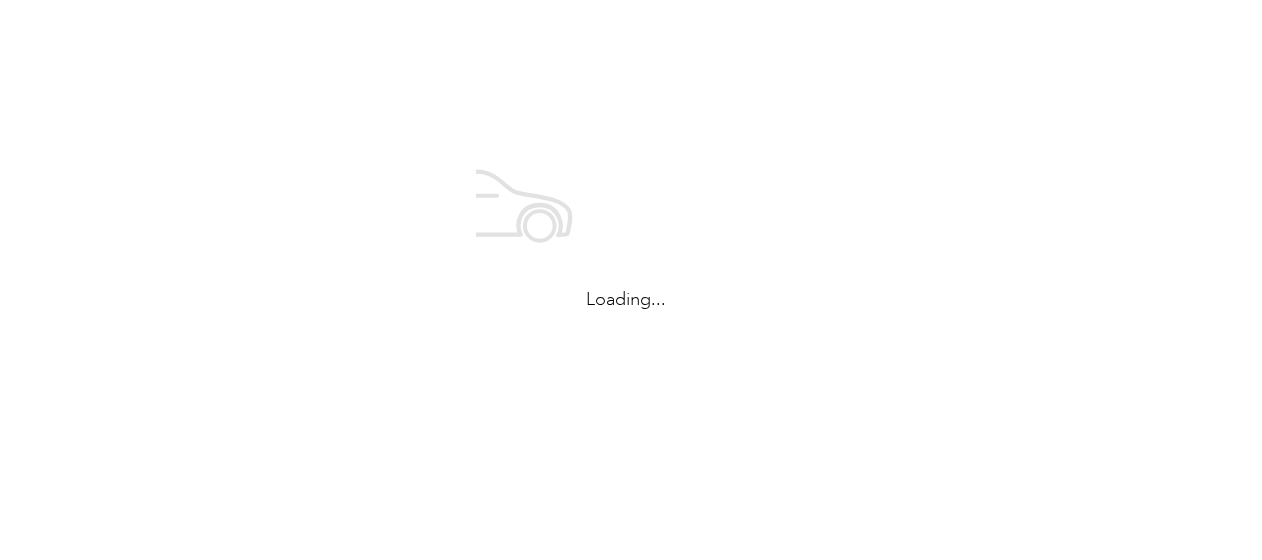 scroll, scrollTop: 0, scrollLeft: 0, axis: both 